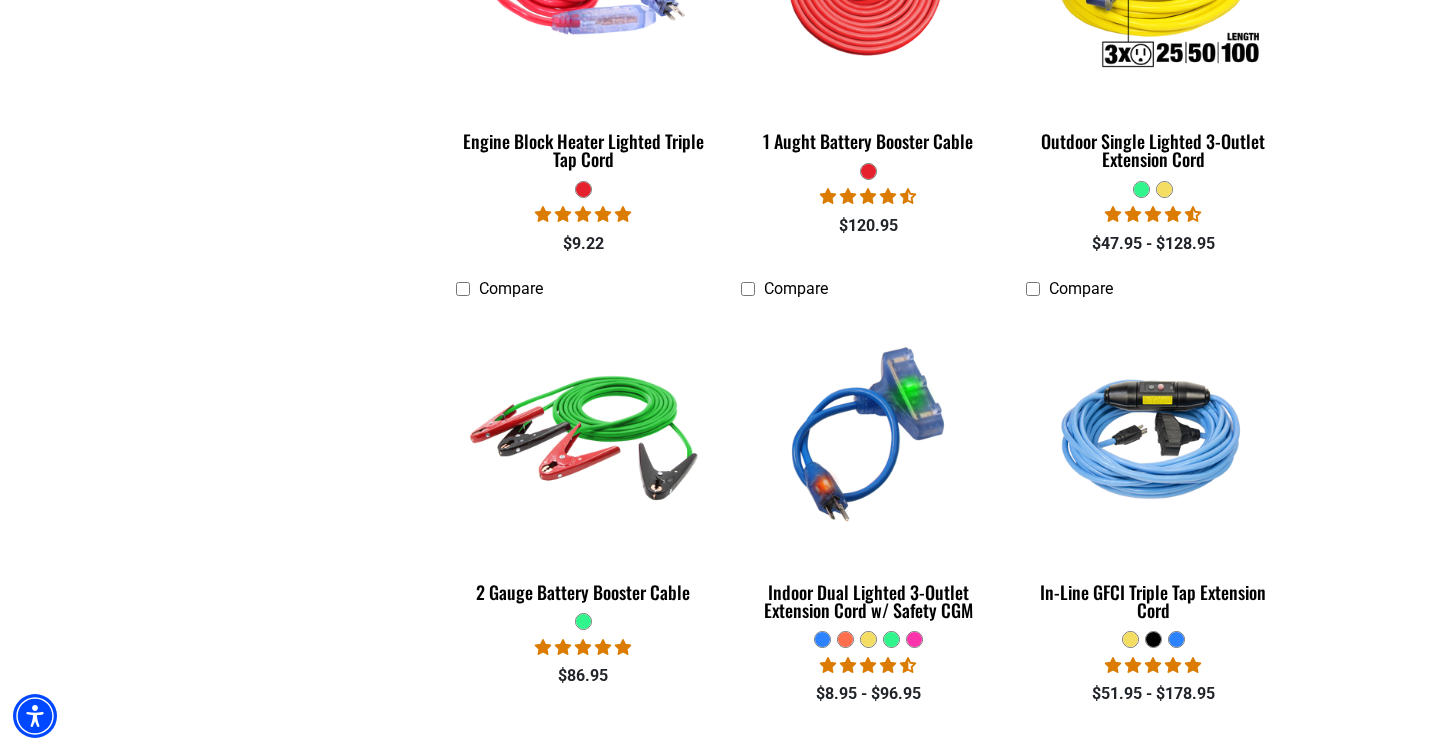 scroll, scrollTop: 4857, scrollLeft: 0, axis: vertical 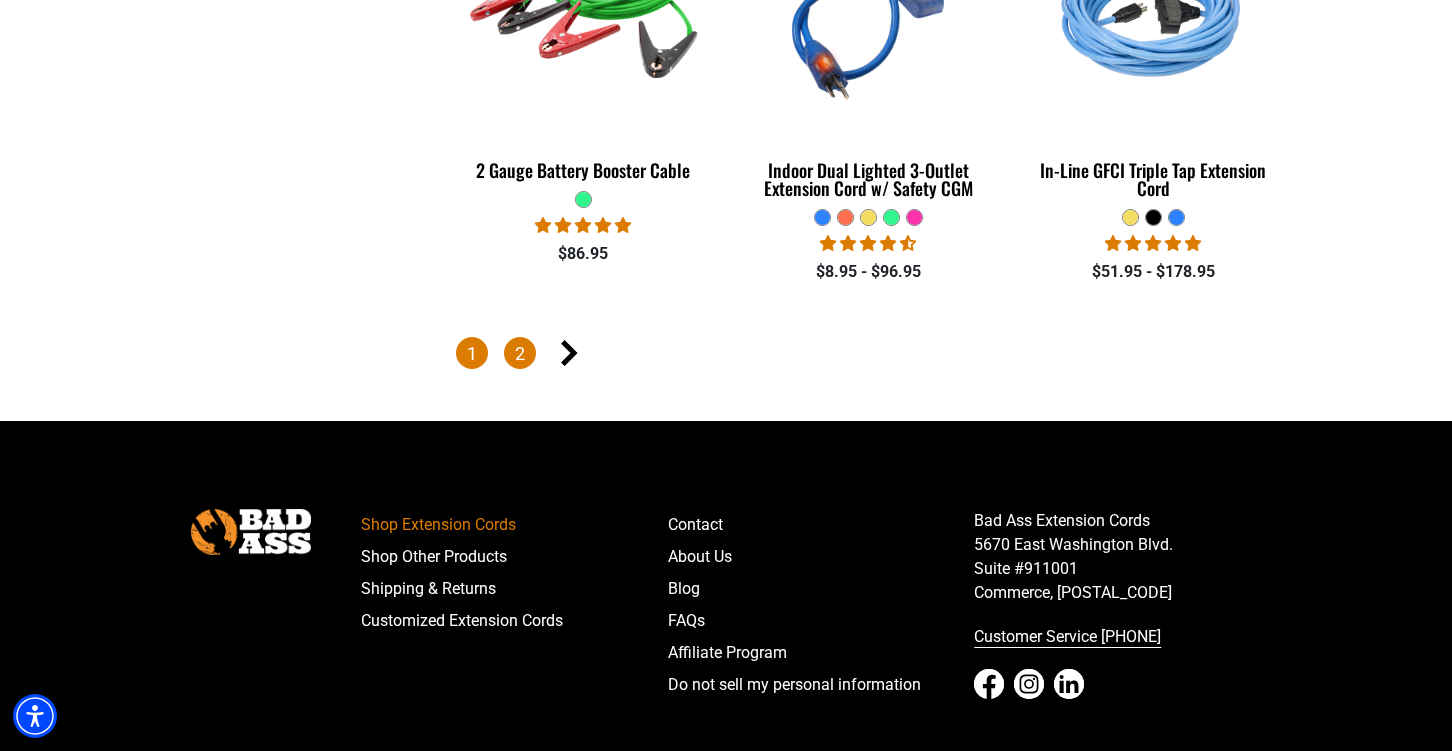 click on "2" at bounding box center (520, 353) 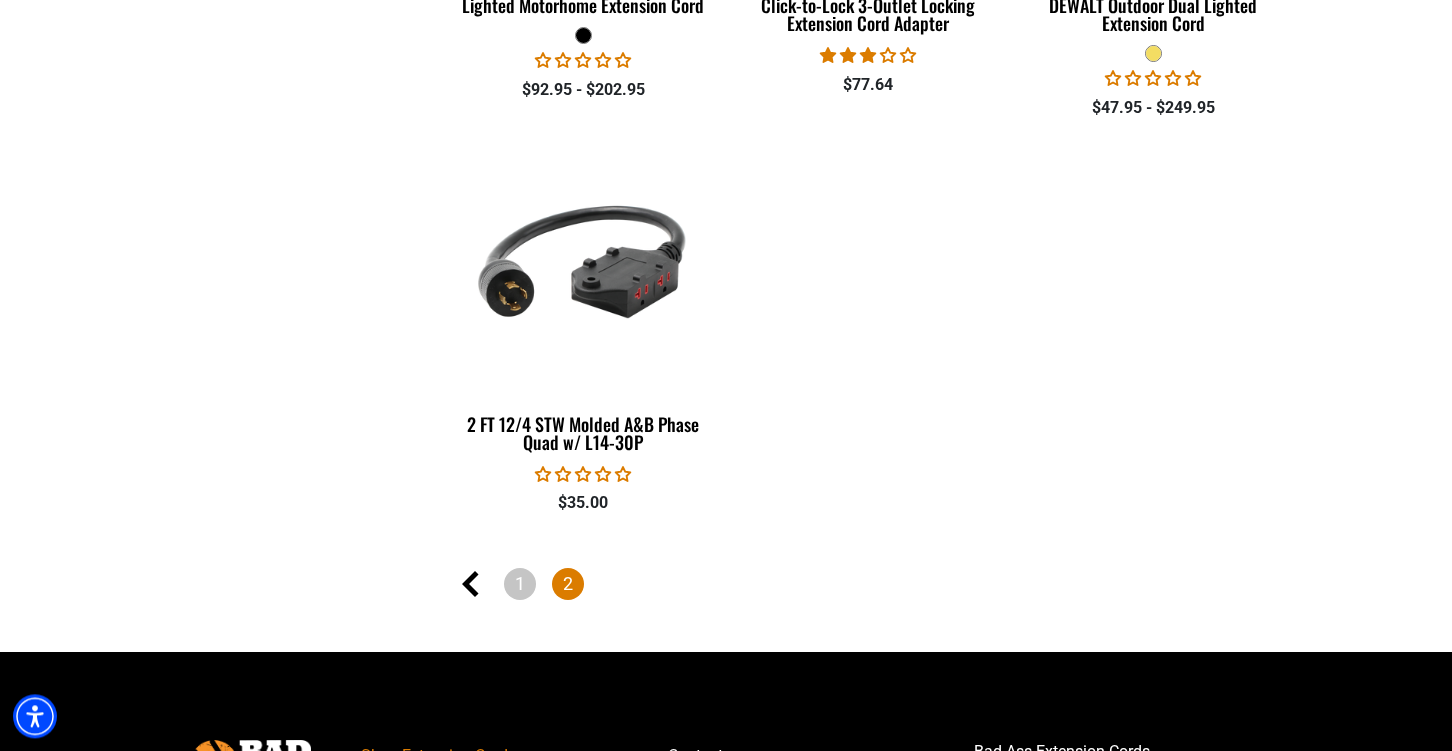 scroll, scrollTop: 3321, scrollLeft: 0, axis: vertical 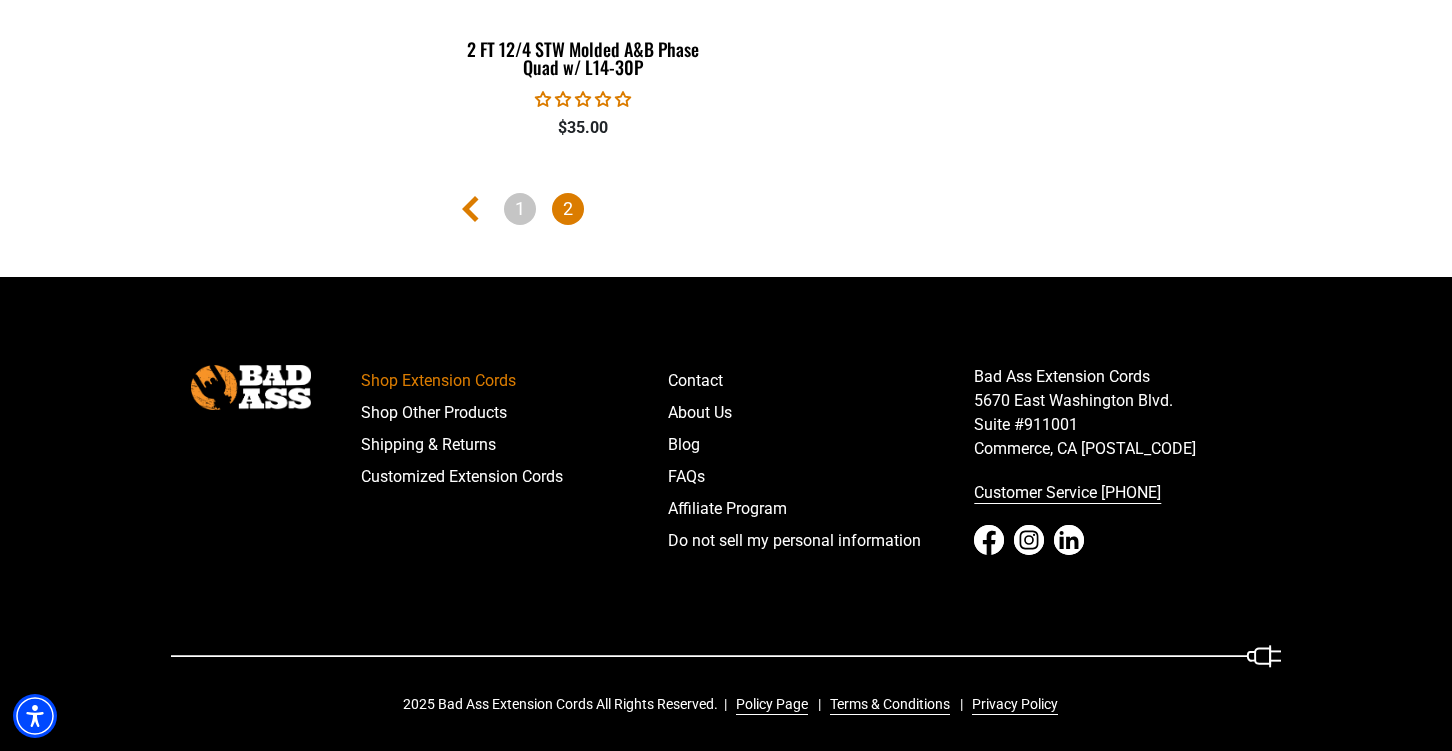 click 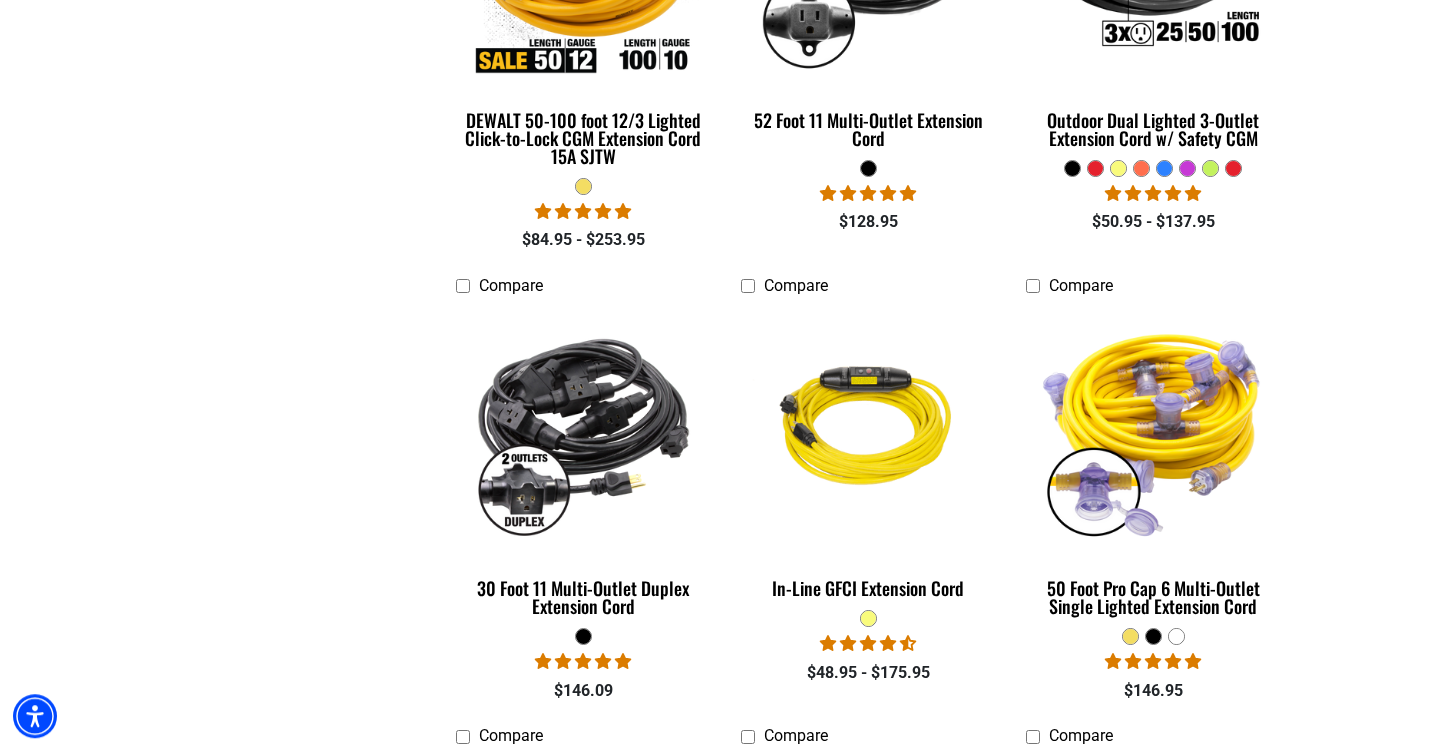 scroll, scrollTop: 1689, scrollLeft: 0, axis: vertical 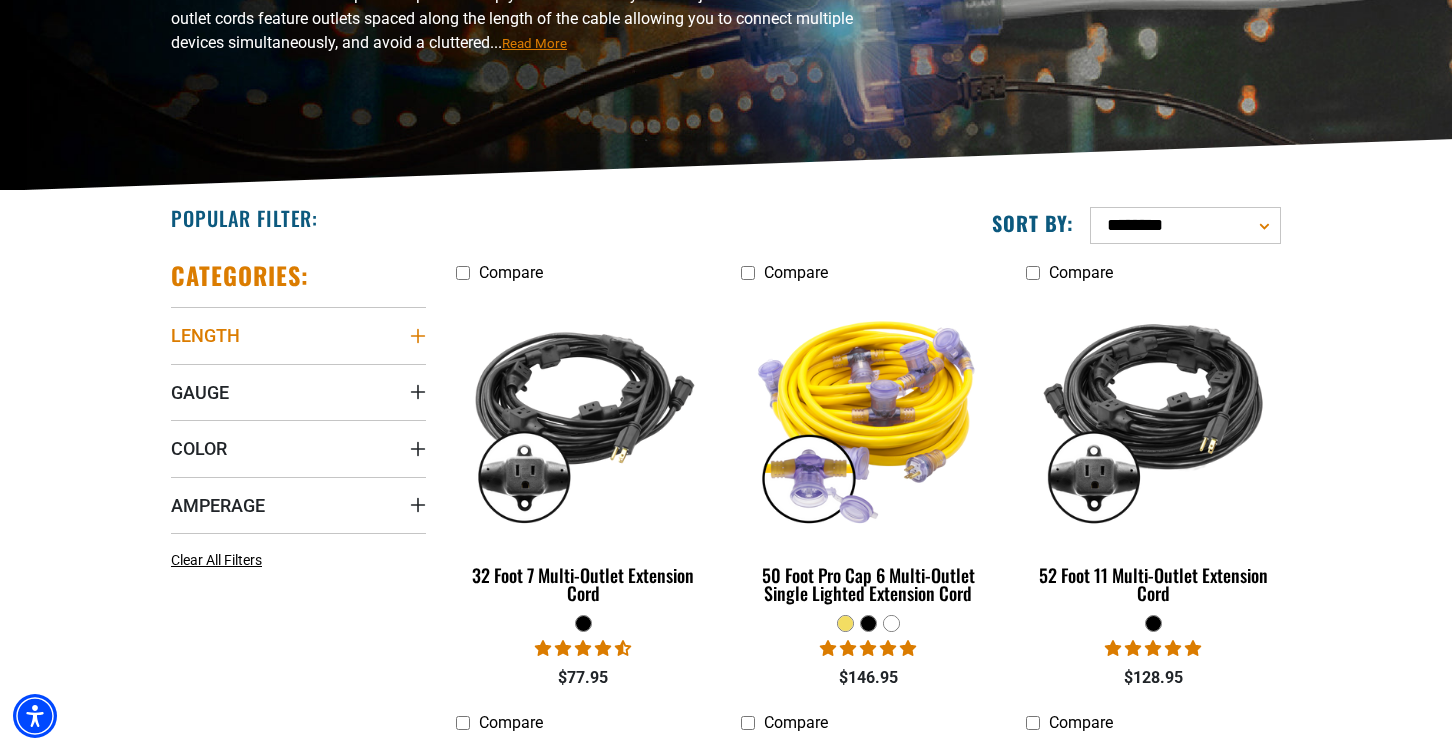 click on "Length" at bounding box center (298, 335) 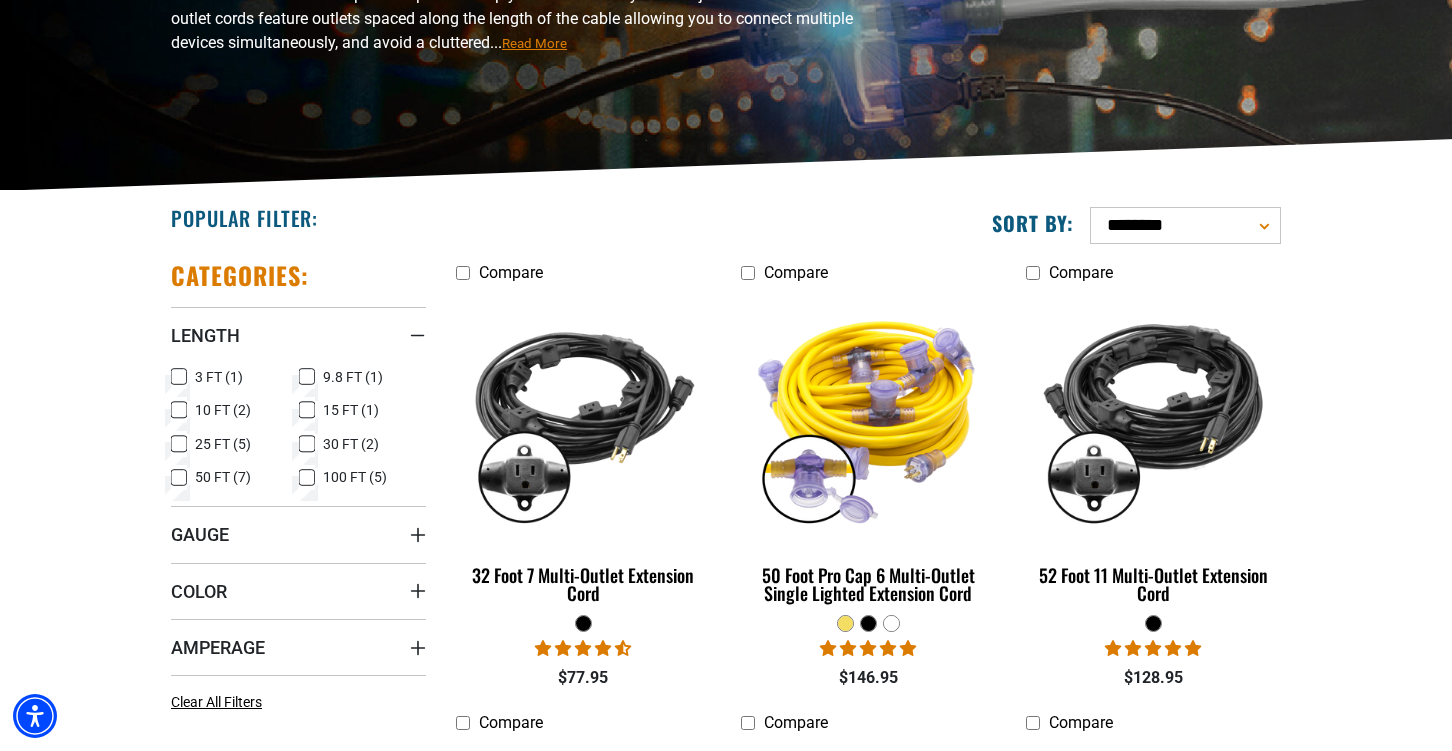 click 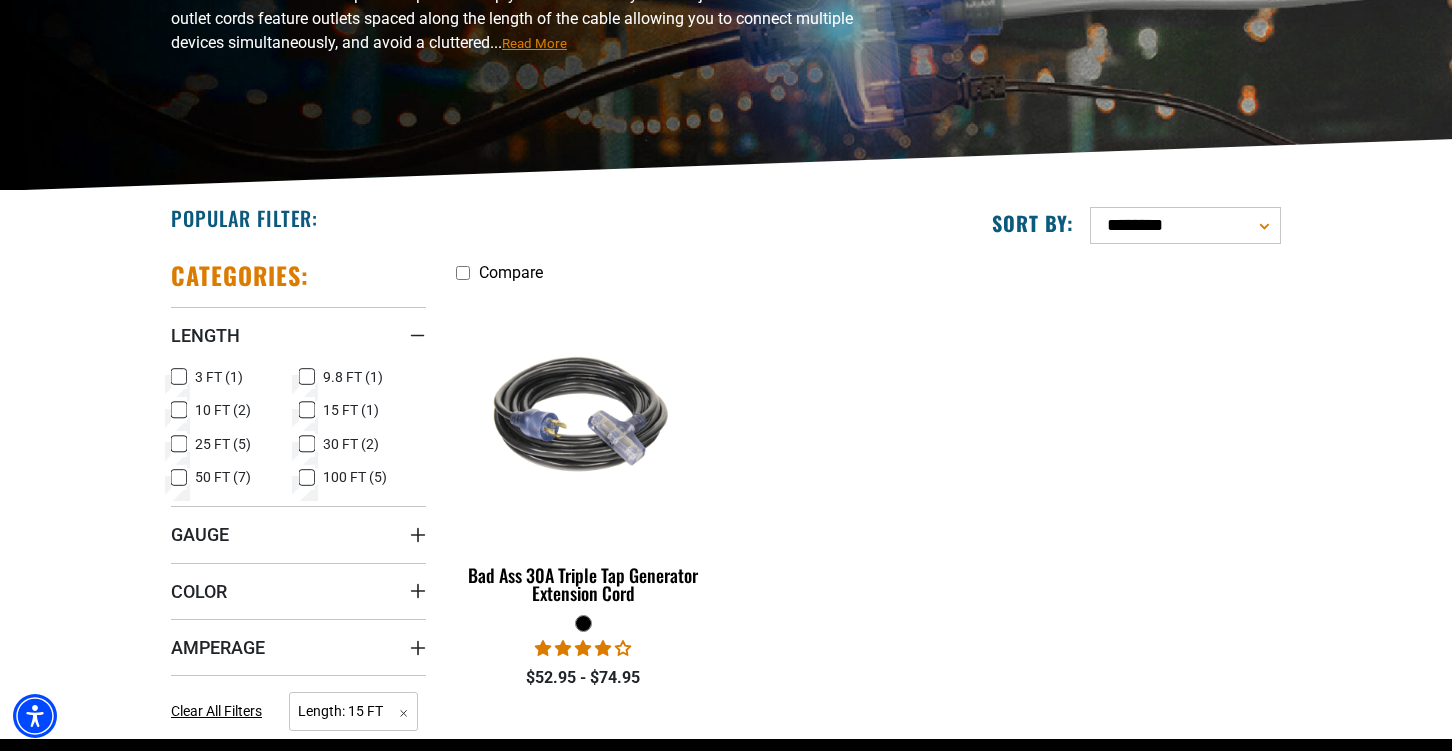 click 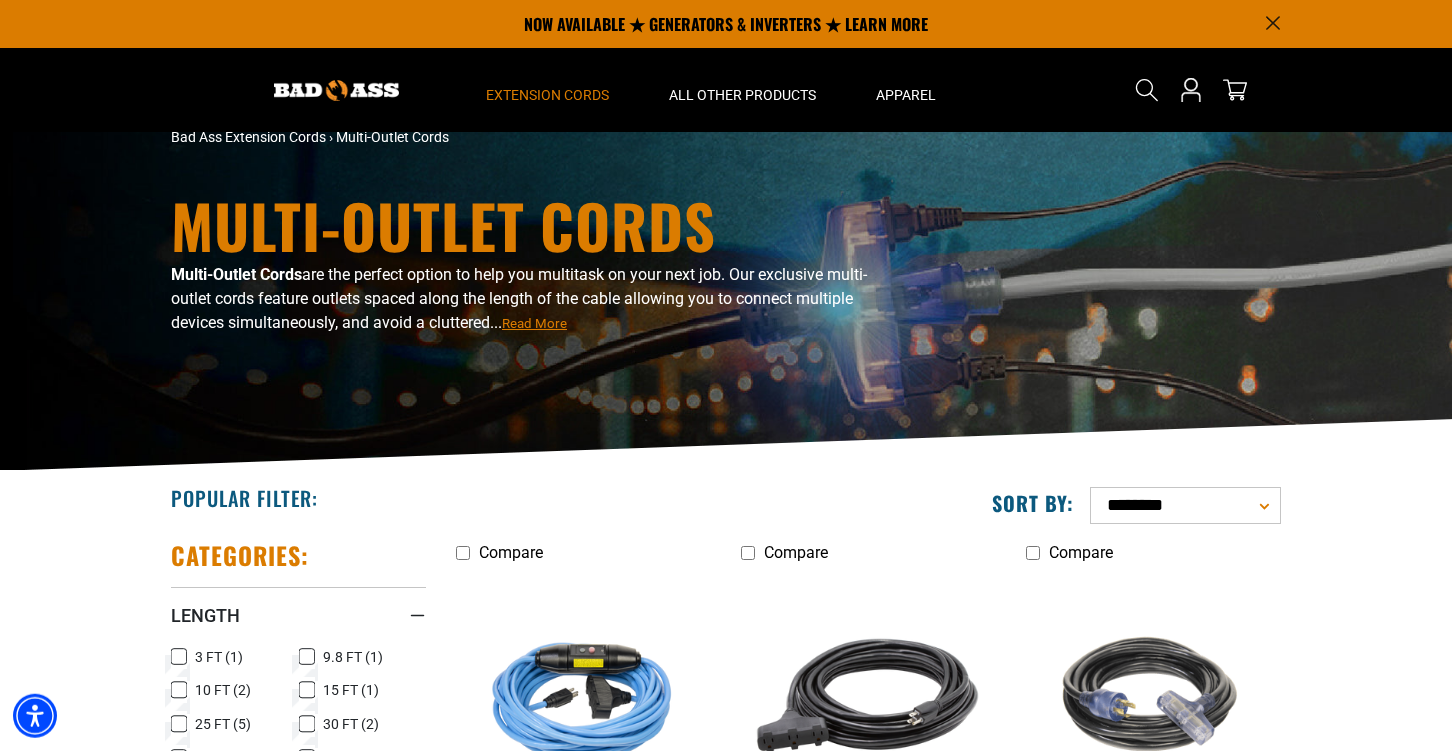 scroll, scrollTop: 0, scrollLeft: 0, axis: both 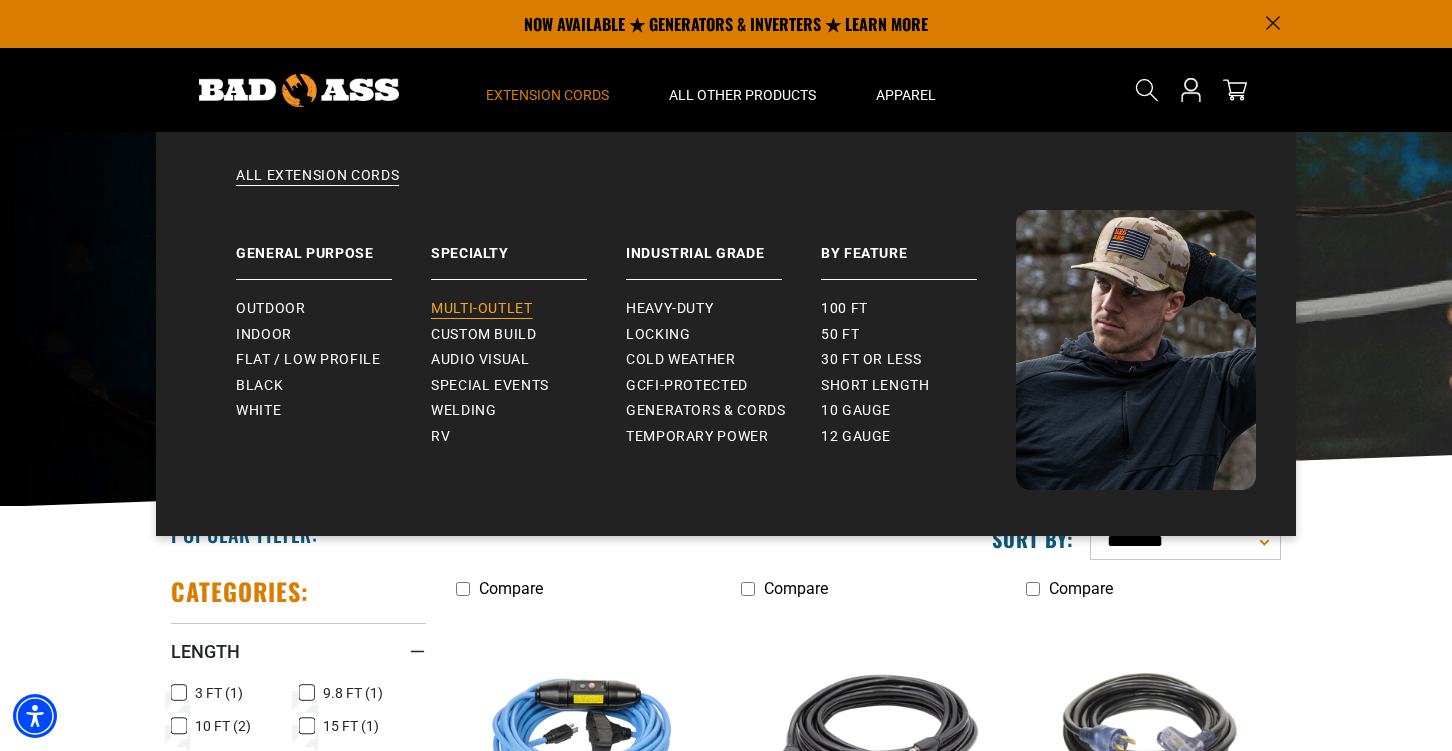 click on "Multi-Outlet" at bounding box center (482, 309) 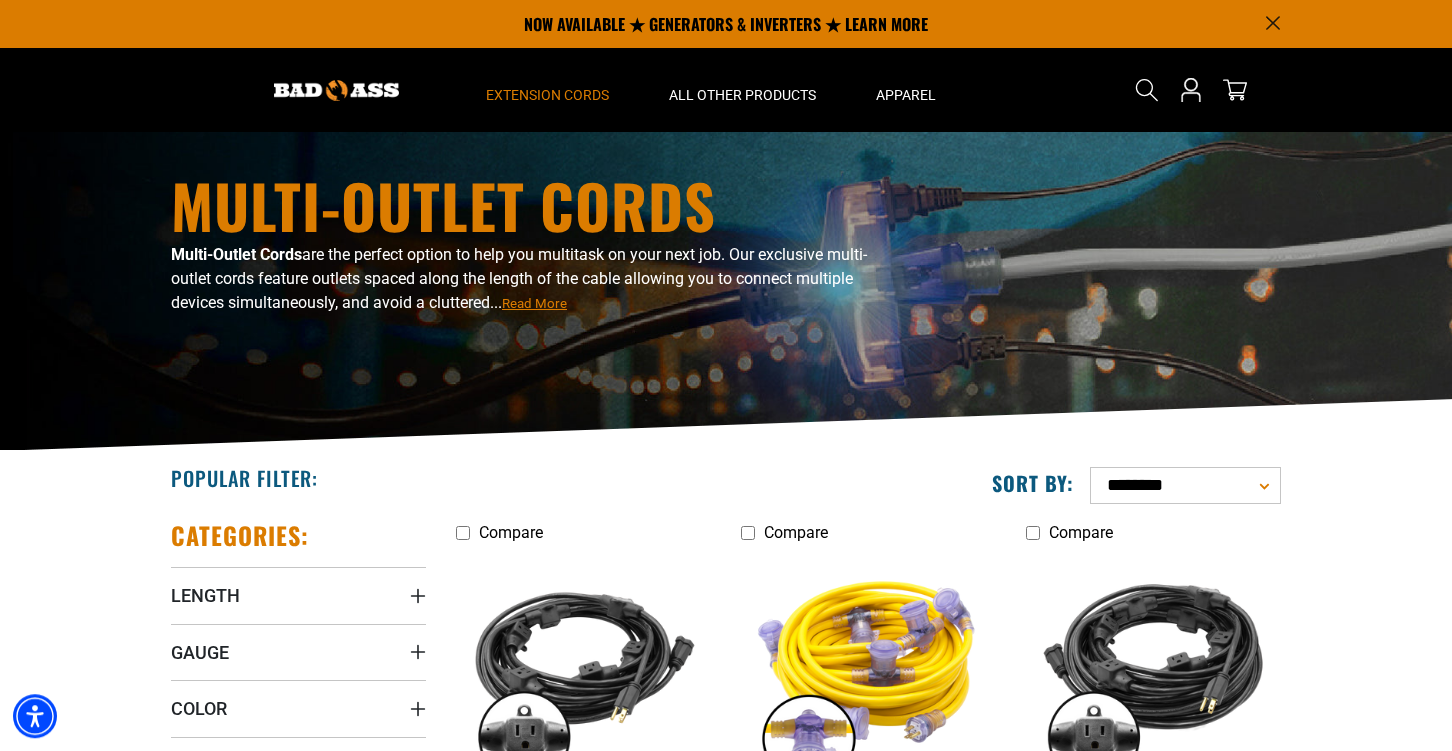 scroll, scrollTop: 0, scrollLeft: 0, axis: both 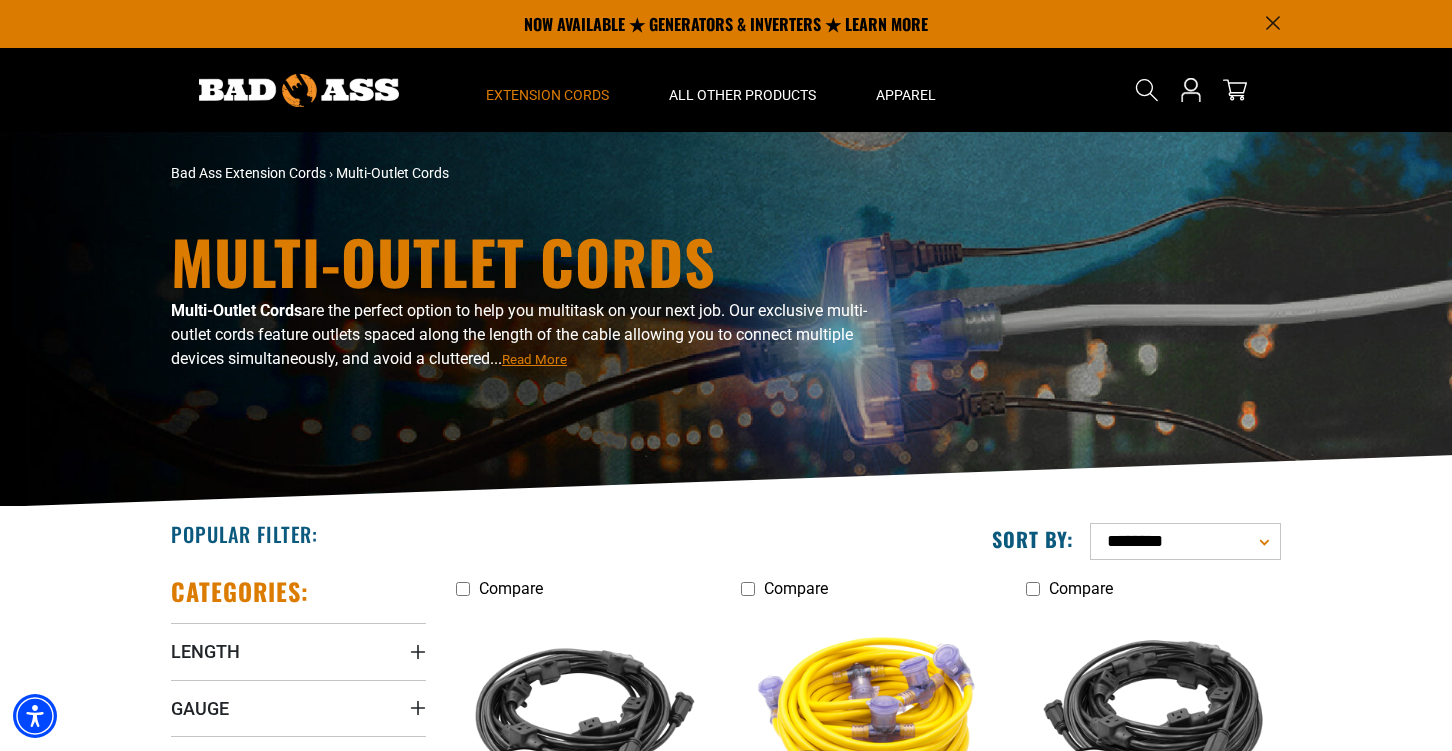 click on "Read More" at bounding box center (534, 359) 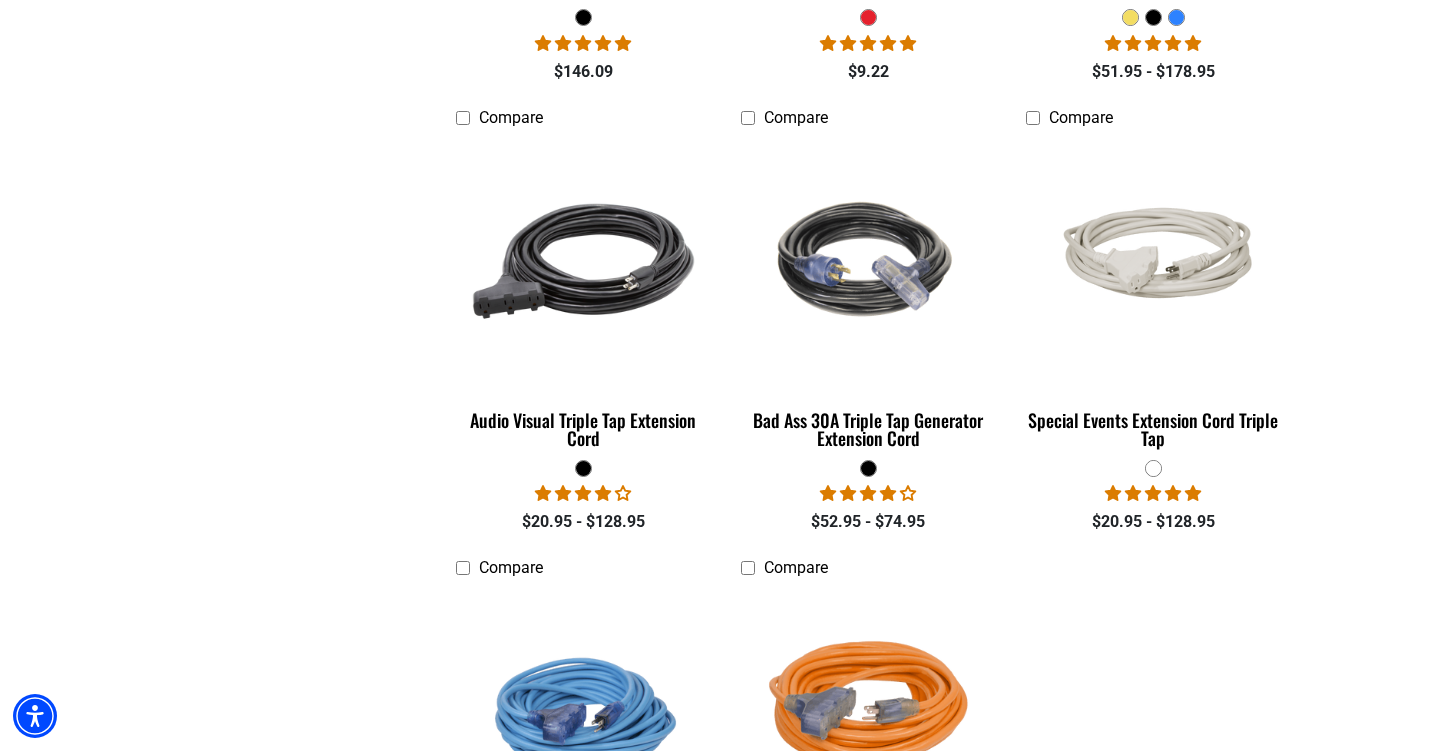 scroll, scrollTop: 1795, scrollLeft: 0, axis: vertical 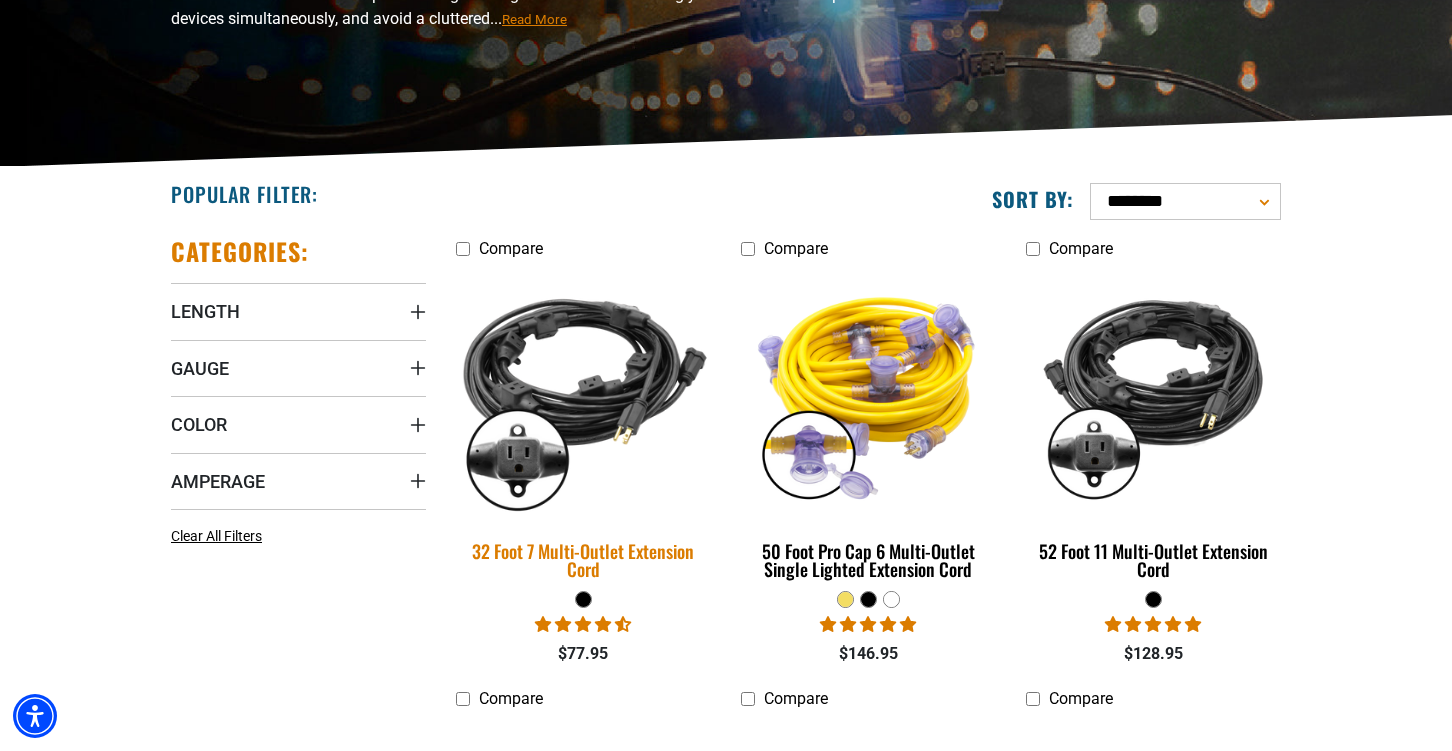 click on "32 Foot 7 Multi-Outlet Extension Cord" at bounding box center (583, 560) 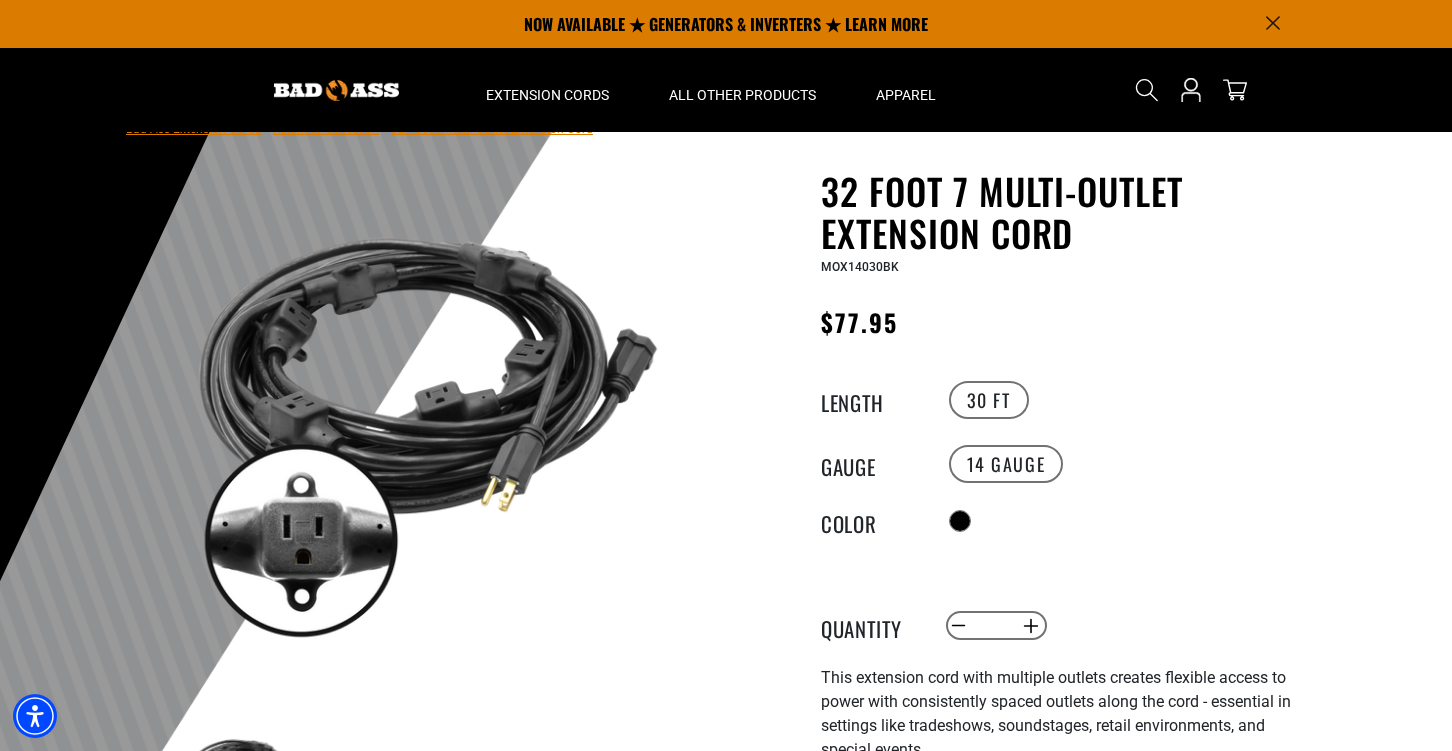 scroll, scrollTop: 0, scrollLeft: 0, axis: both 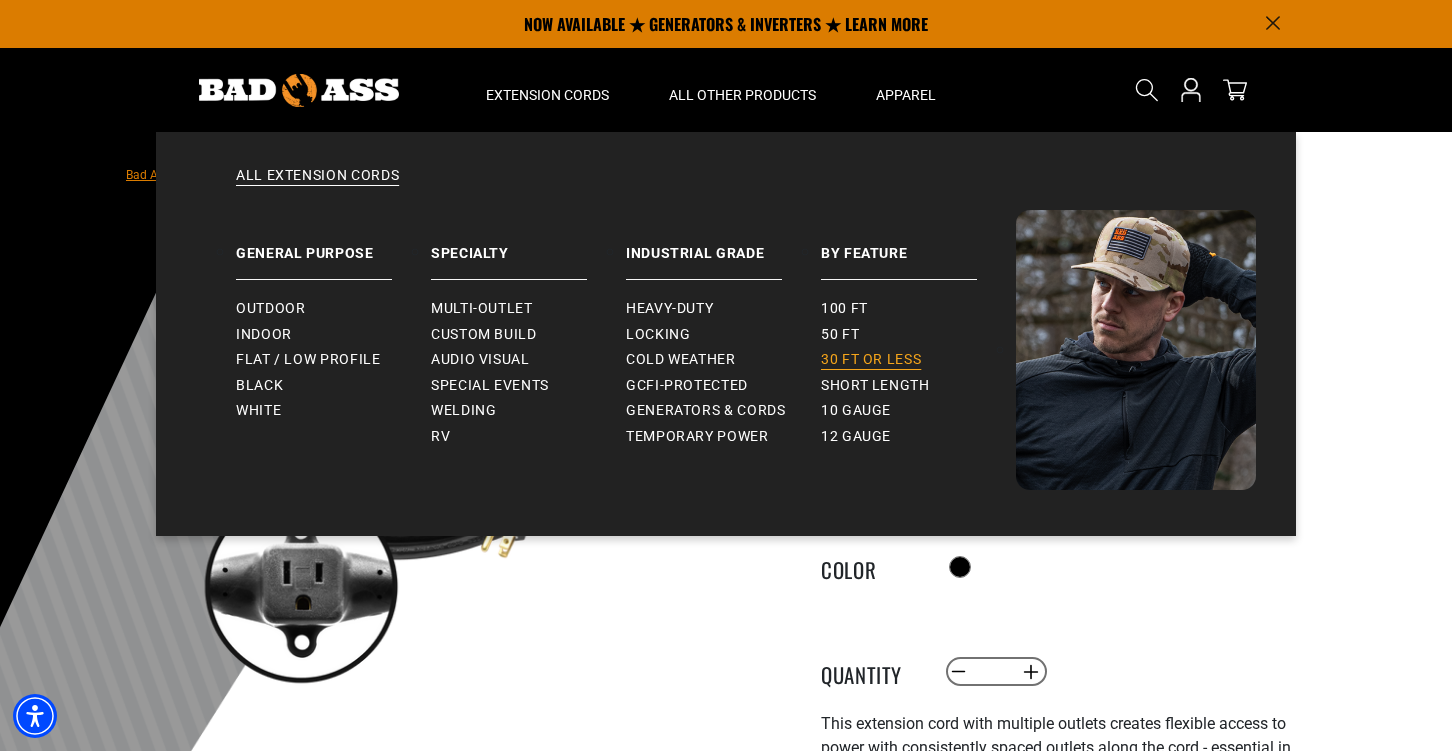 click on "30 ft or less" at bounding box center [871, 360] 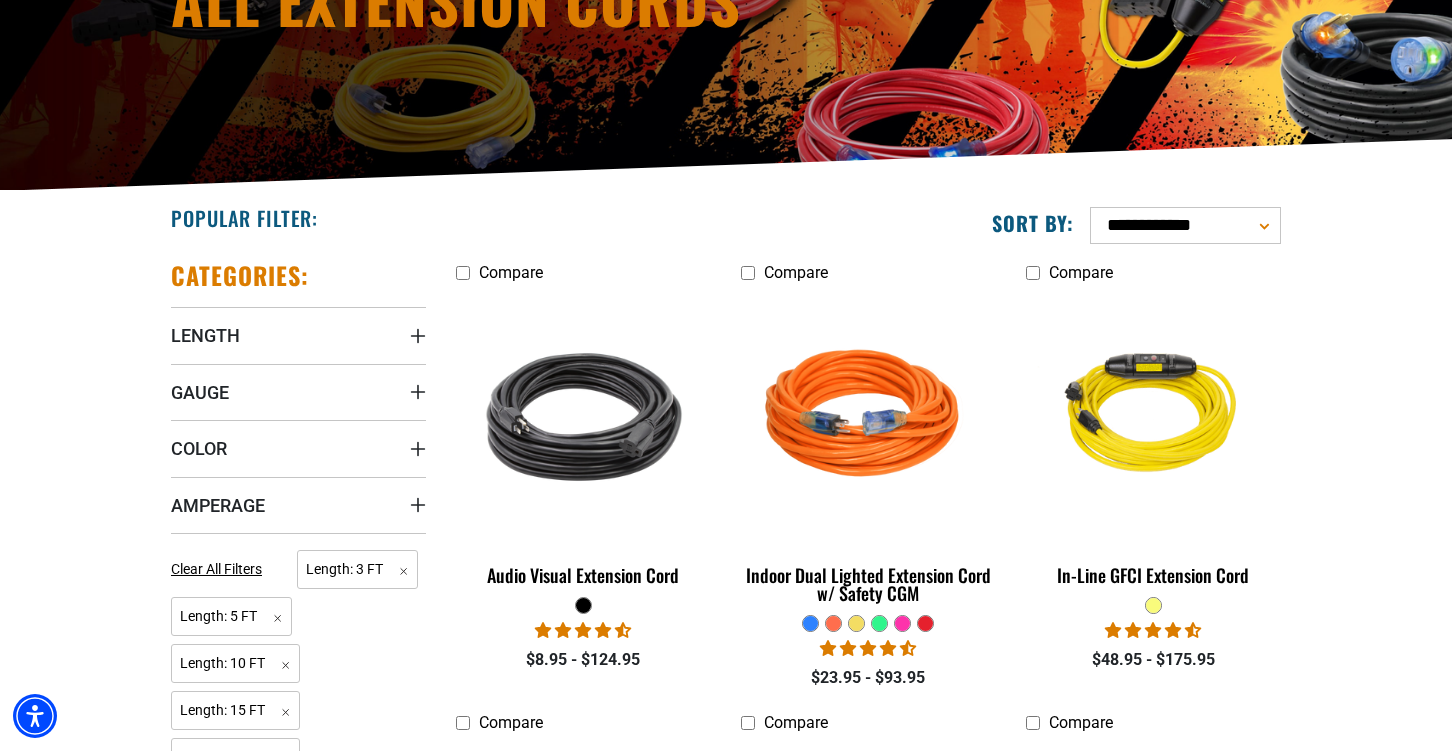 scroll, scrollTop: 422, scrollLeft: 0, axis: vertical 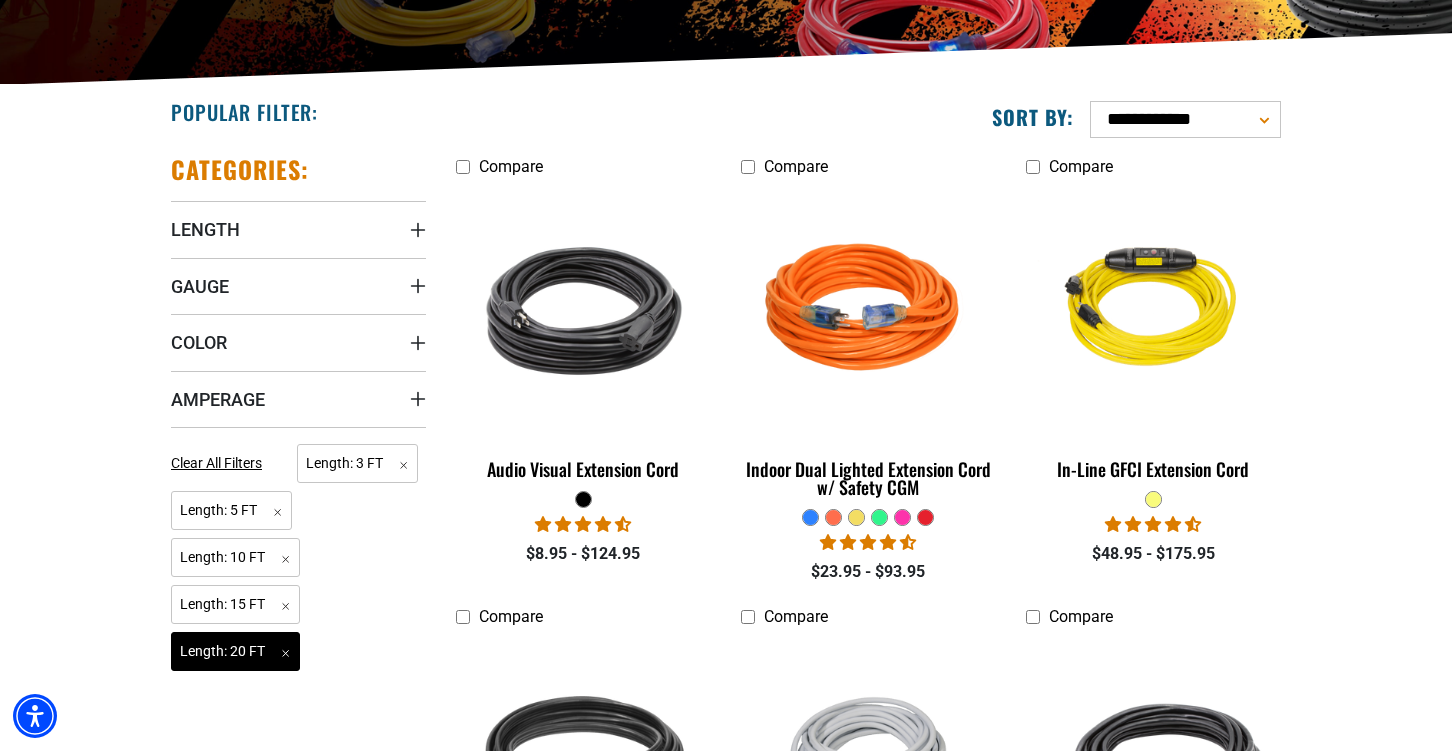 click on "Length: 20 FT
Remove filter" at bounding box center [235, 651] 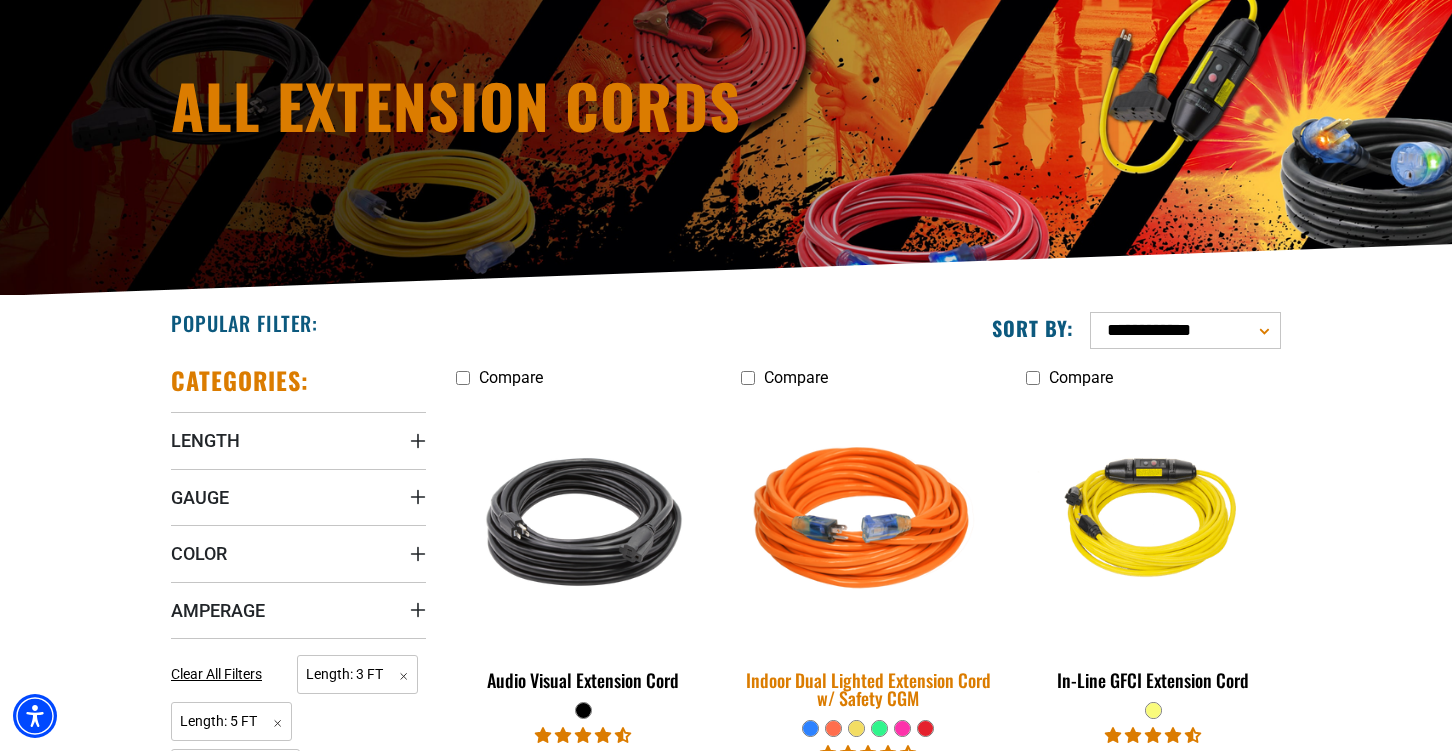 scroll, scrollTop: 0, scrollLeft: 0, axis: both 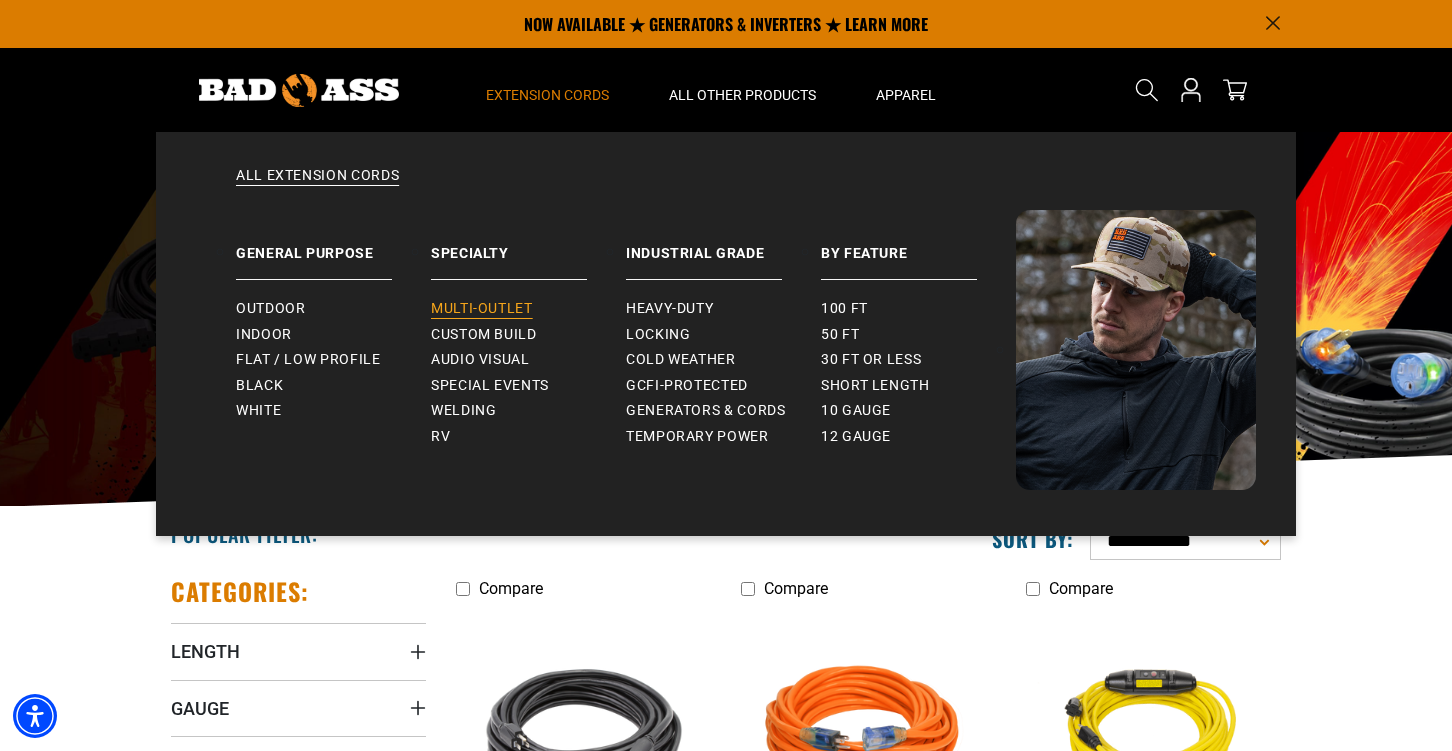 click on "Multi-Outlet" at bounding box center [482, 309] 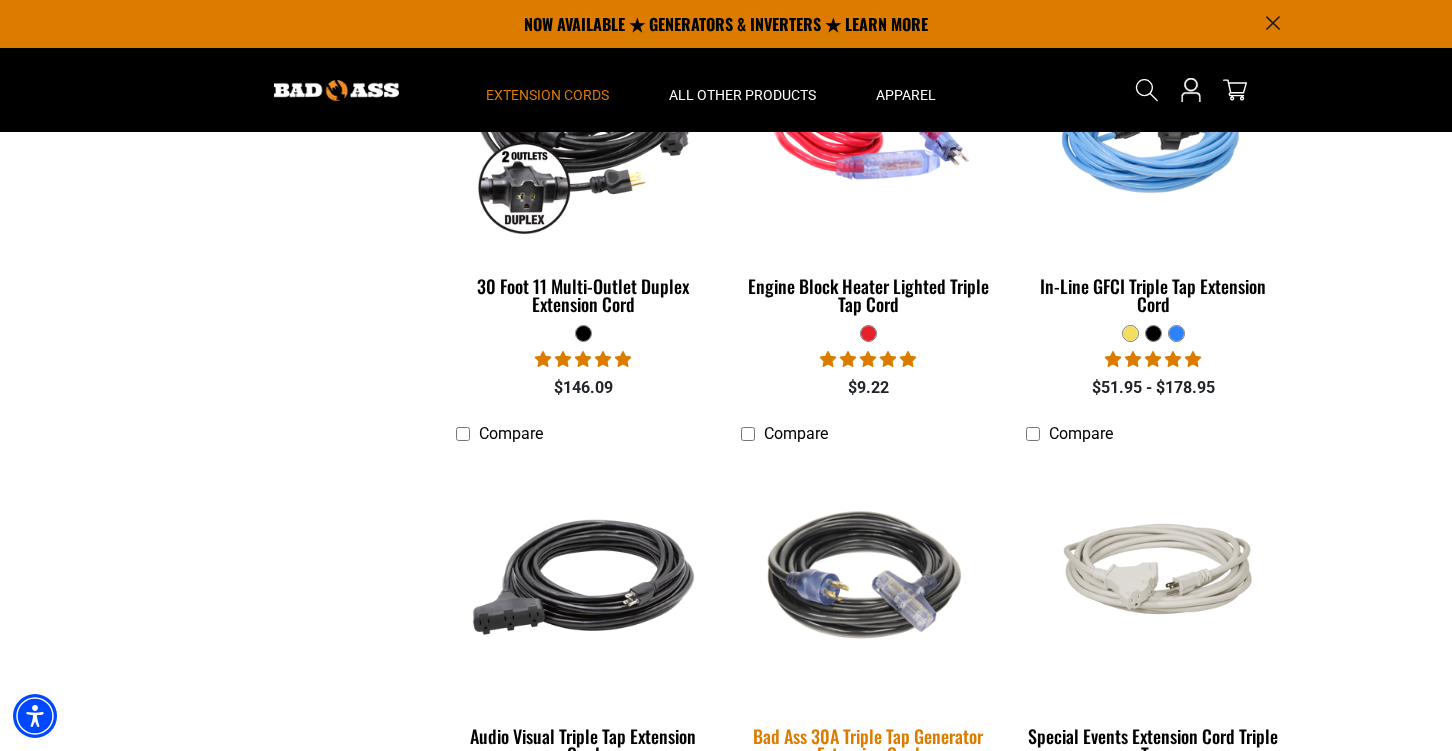 scroll, scrollTop: 633, scrollLeft: 0, axis: vertical 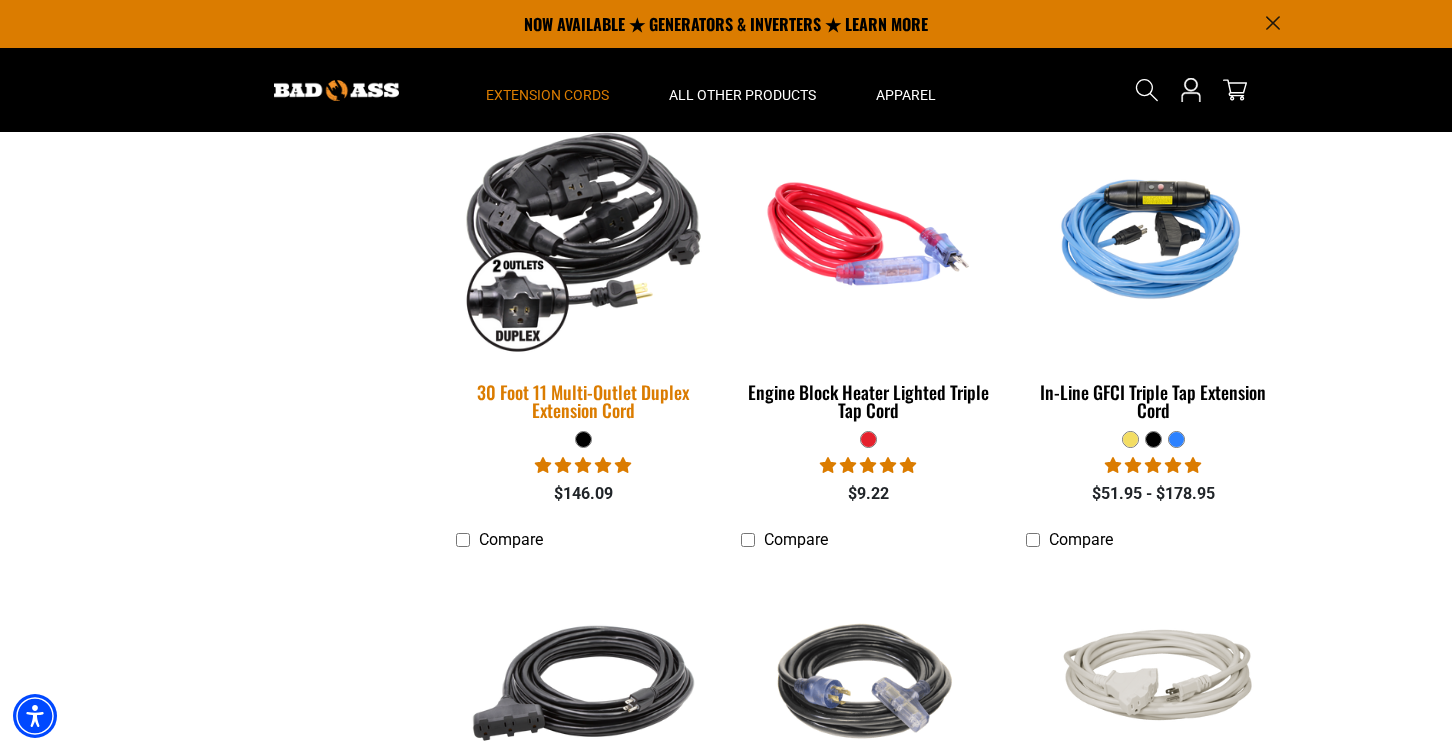 click on "30 Foot 11 Multi-Outlet Duplex Extension Cord" at bounding box center [583, 401] 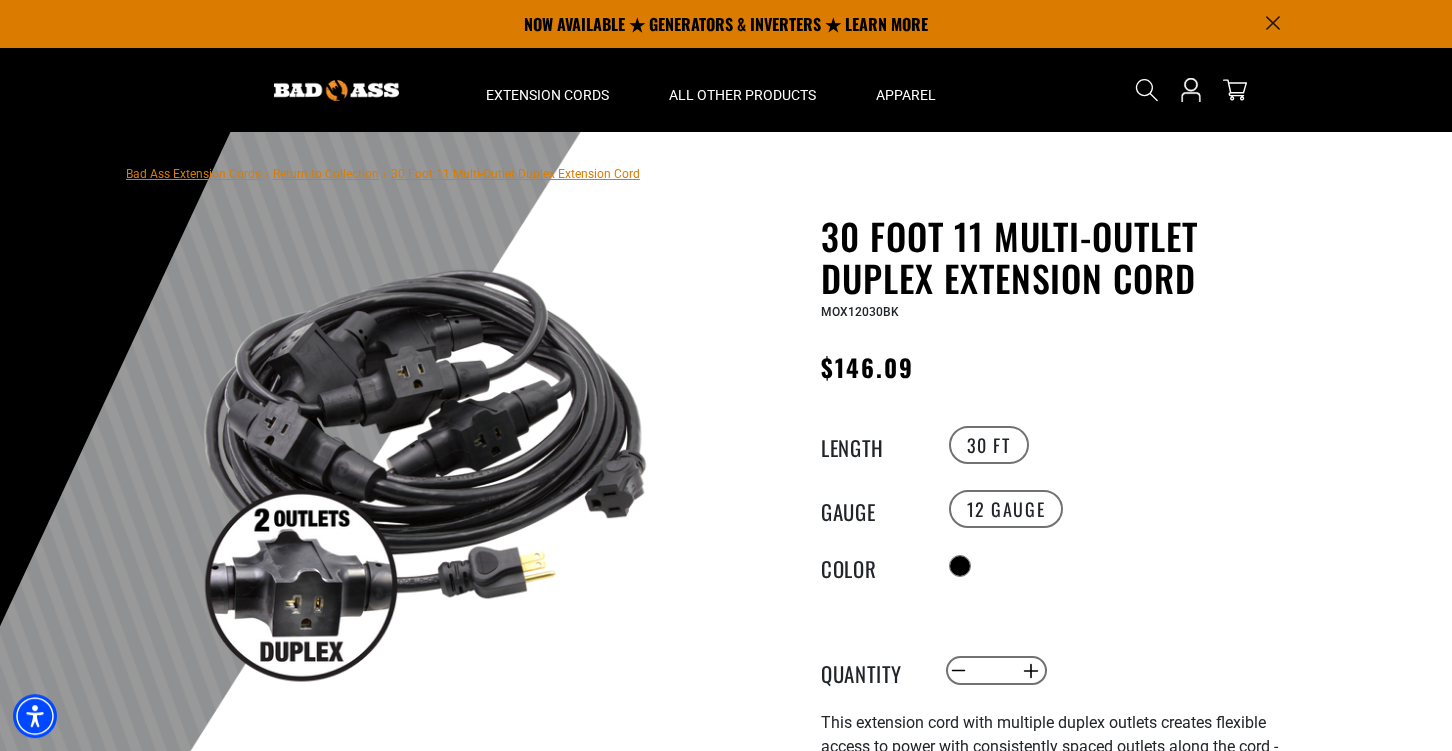 scroll, scrollTop: 0, scrollLeft: 0, axis: both 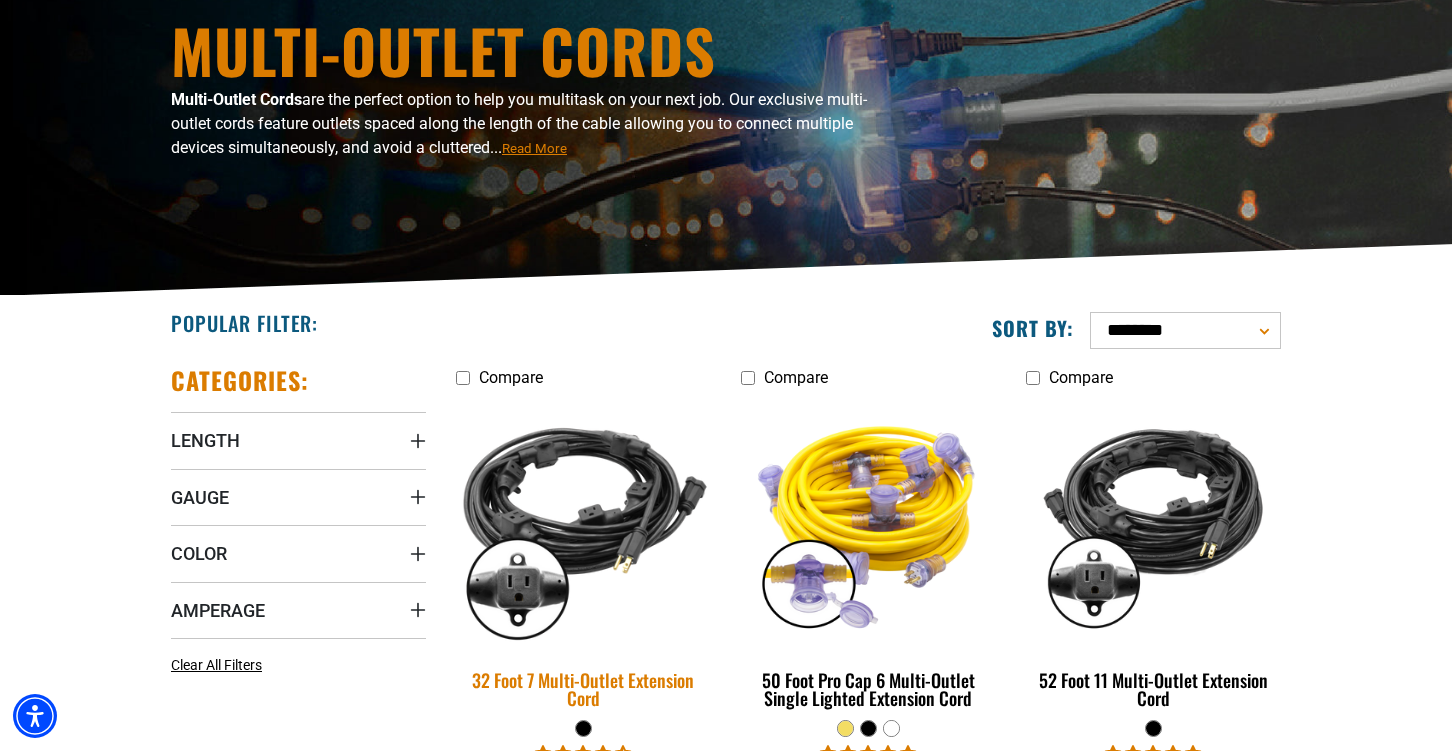 click on "32 Foot 7 Multi-Outlet Extension Cord" at bounding box center (583, 689) 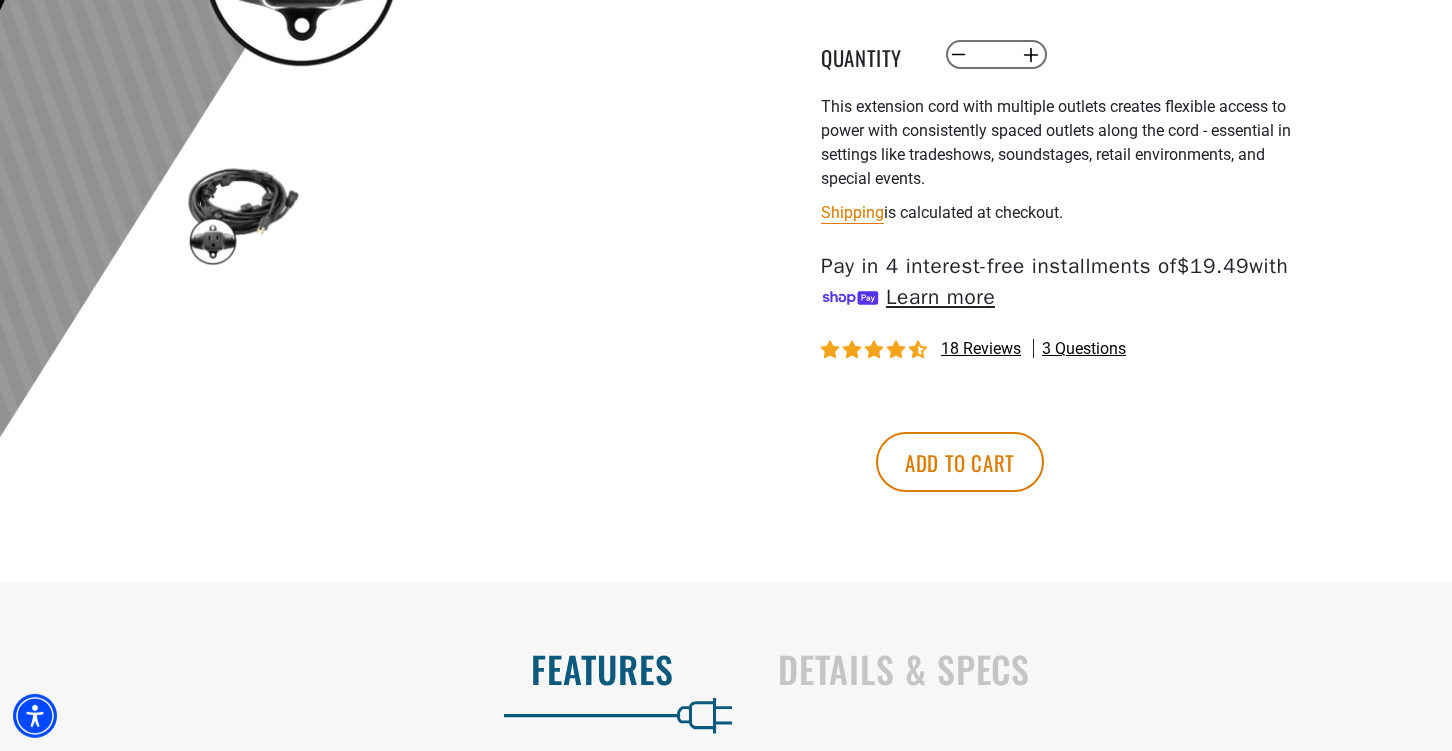 scroll, scrollTop: 633, scrollLeft: 0, axis: vertical 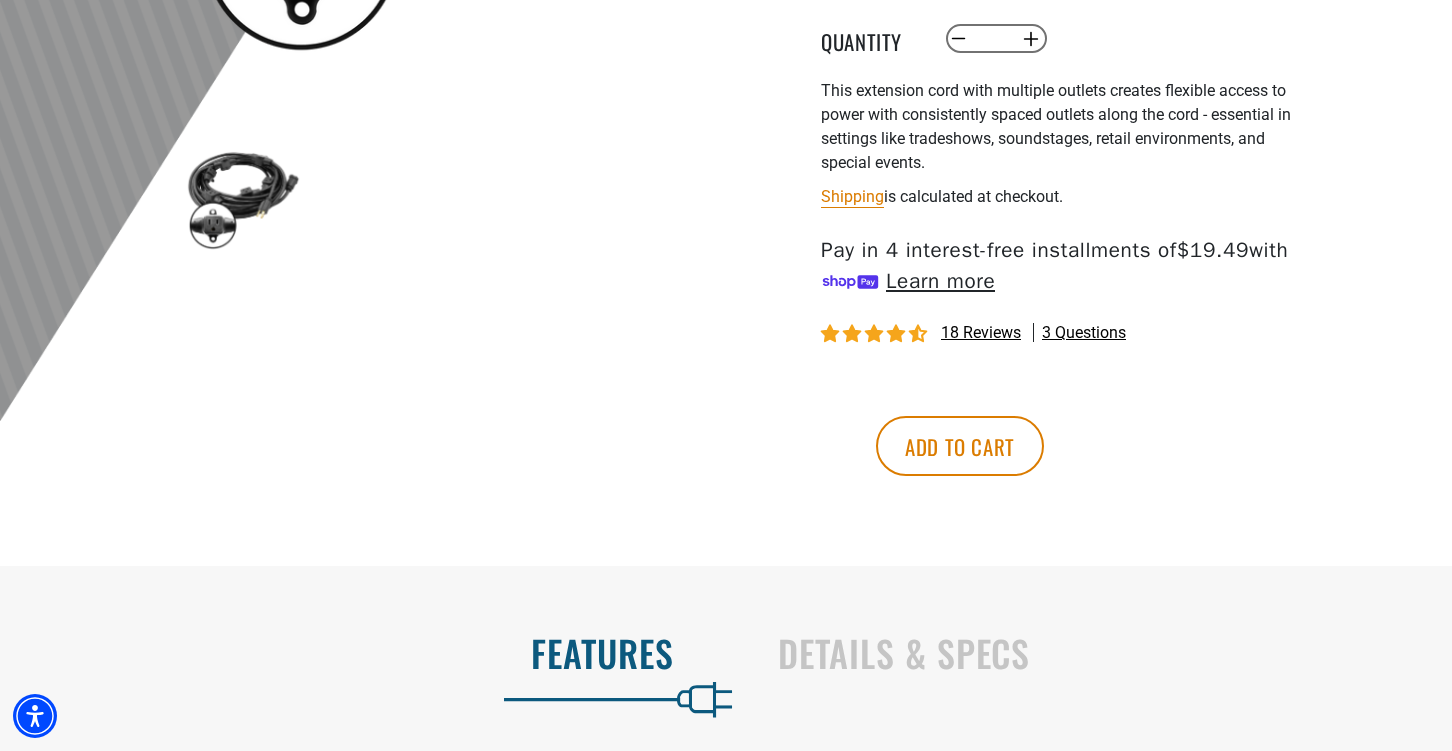 click on "18 reviews" at bounding box center [981, 332] 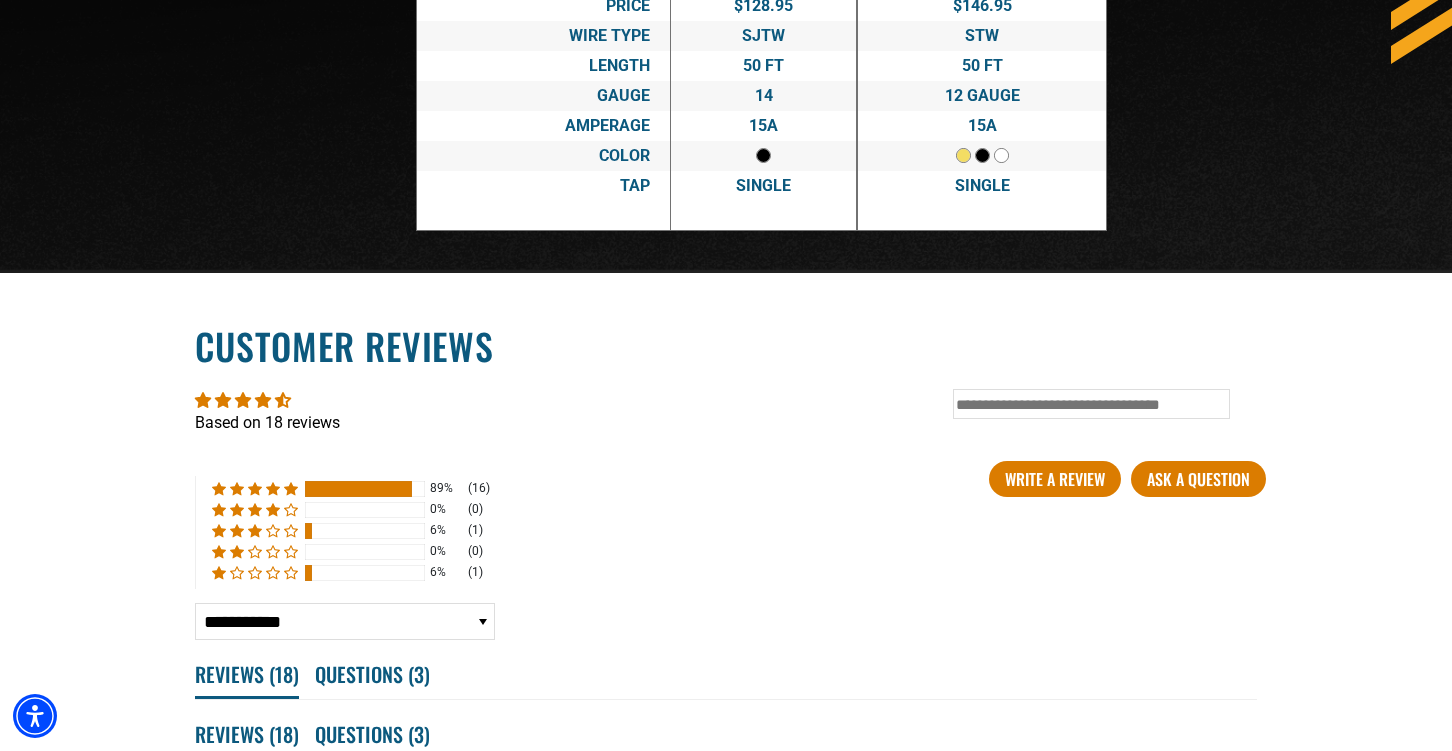 scroll, scrollTop: 3868, scrollLeft: 0, axis: vertical 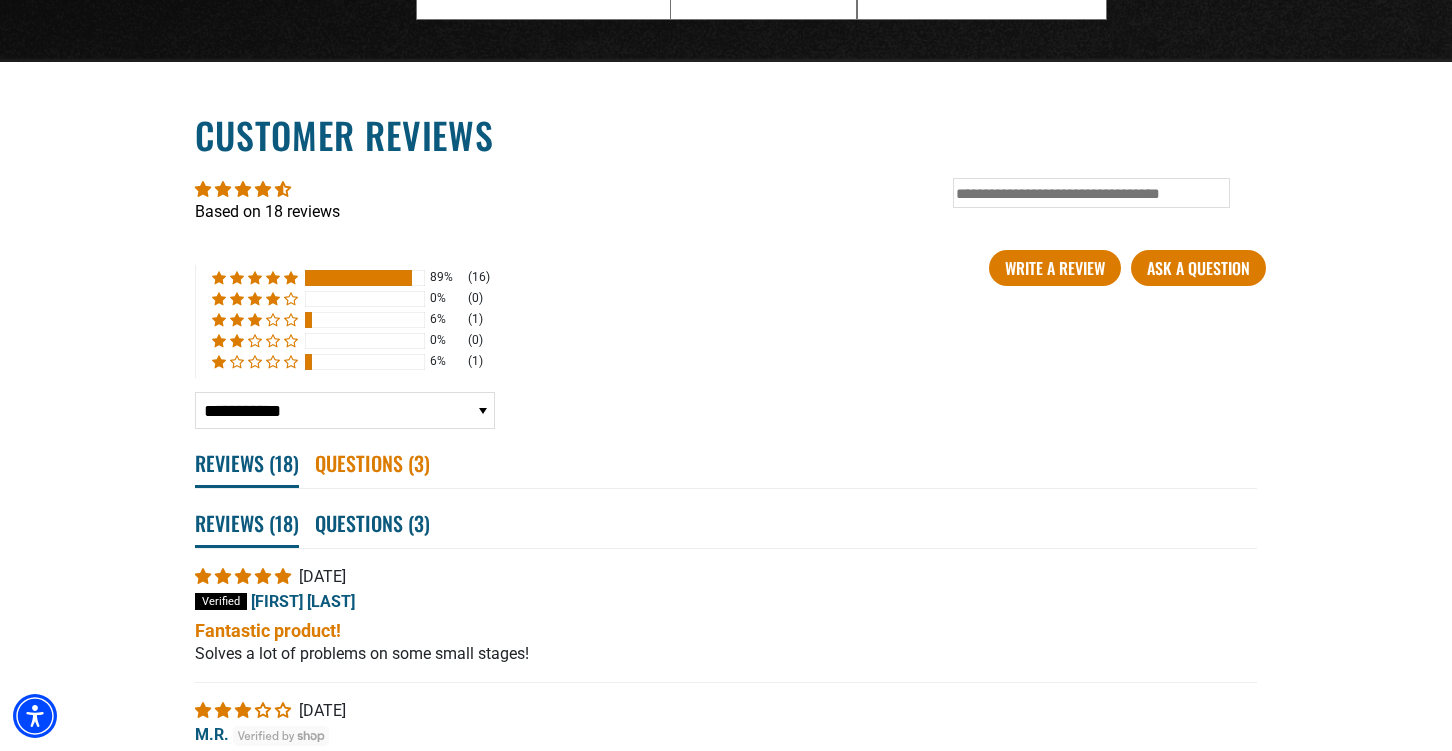 click on "Questions ( 3 )" at bounding box center [372, 463] 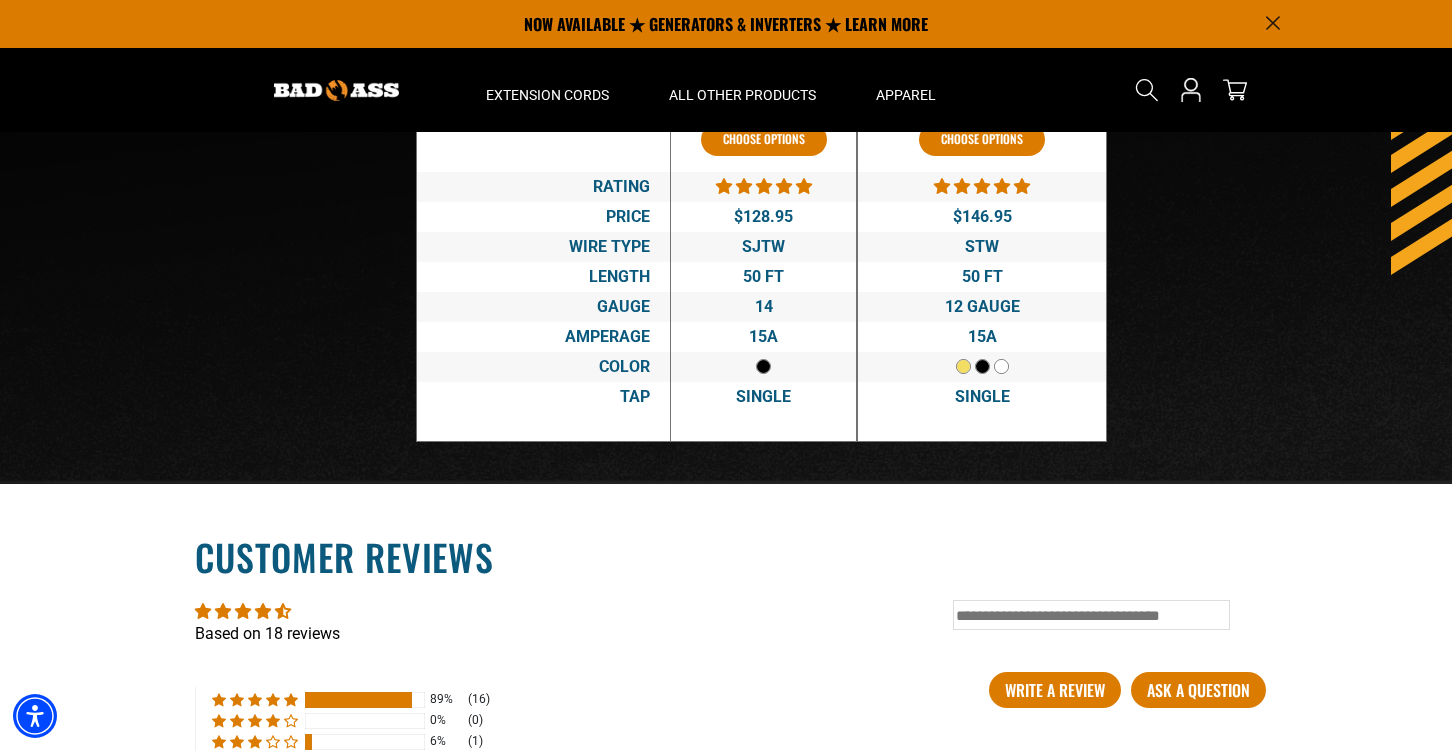 scroll, scrollTop: 2918, scrollLeft: 0, axis: vertical 